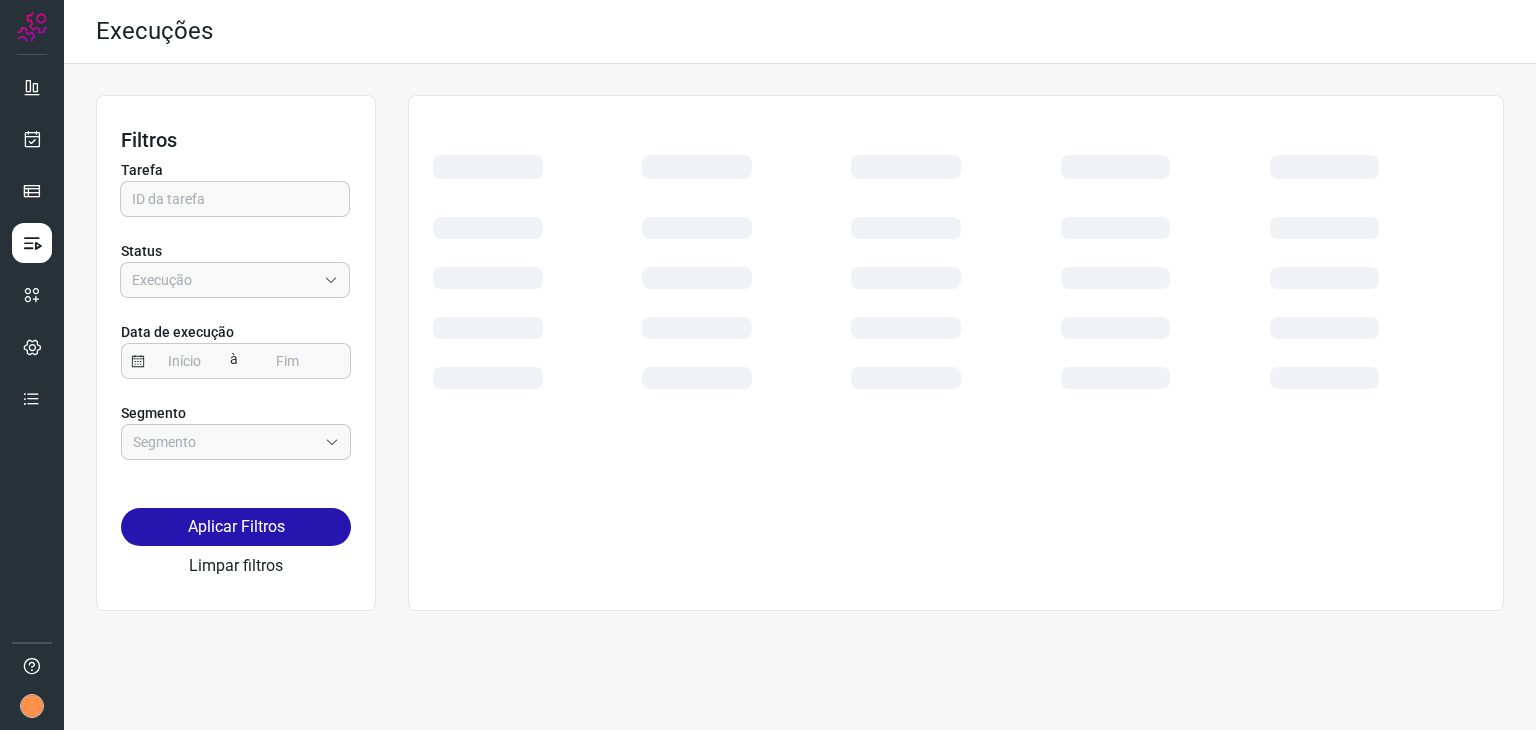 scroll, scrollTop: 0, scrollLeft: 0, axis: both 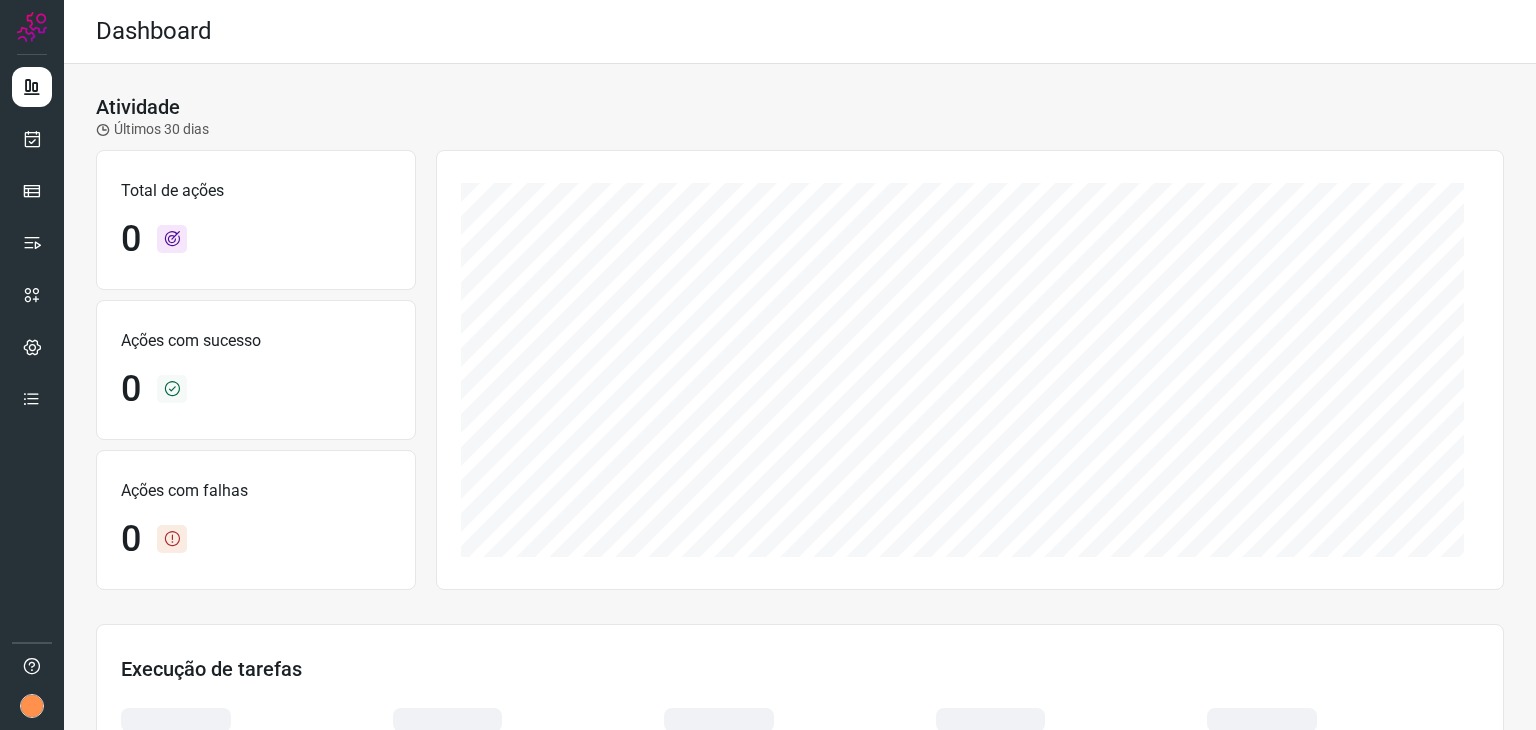 click at bounding box center (32, 249) 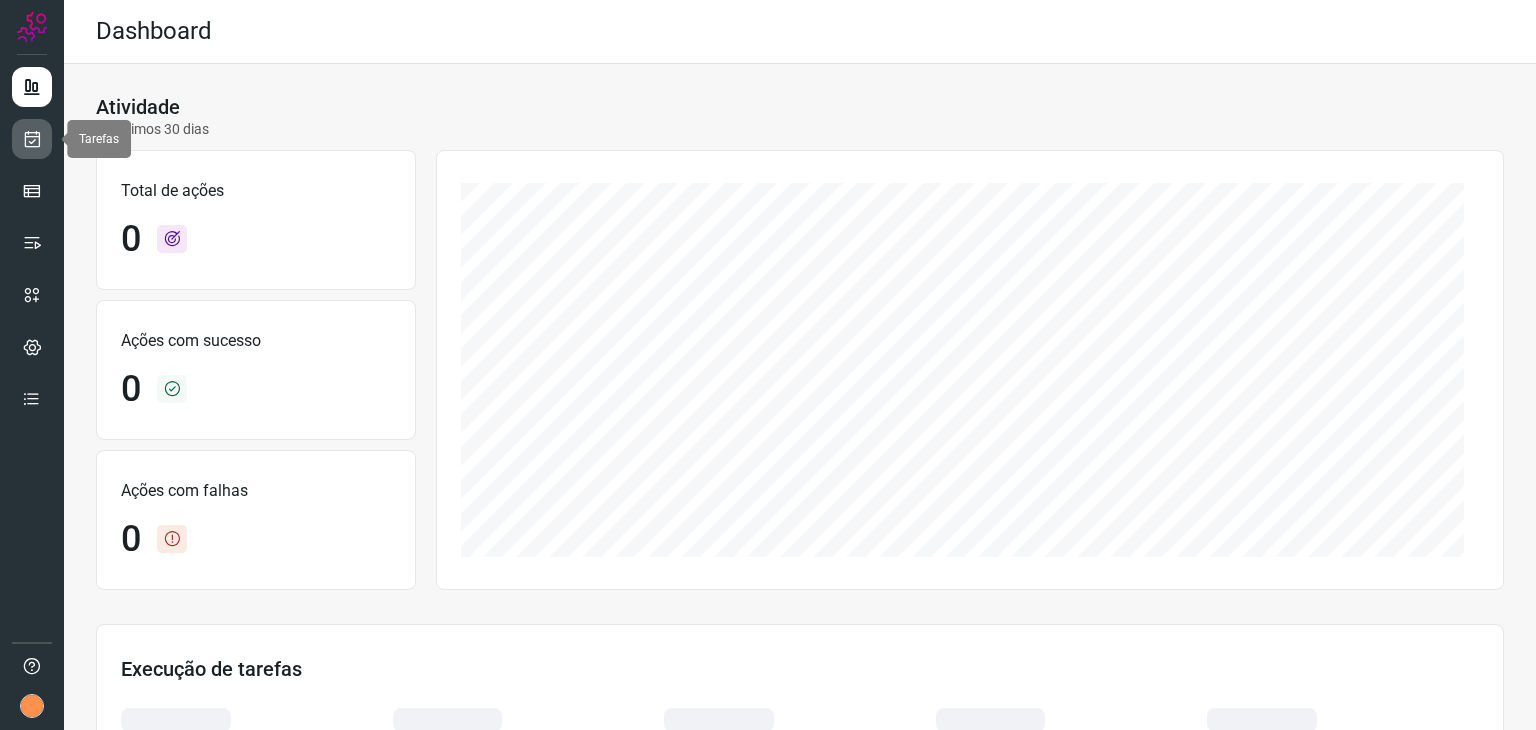 click at bounding box center (32, 139) 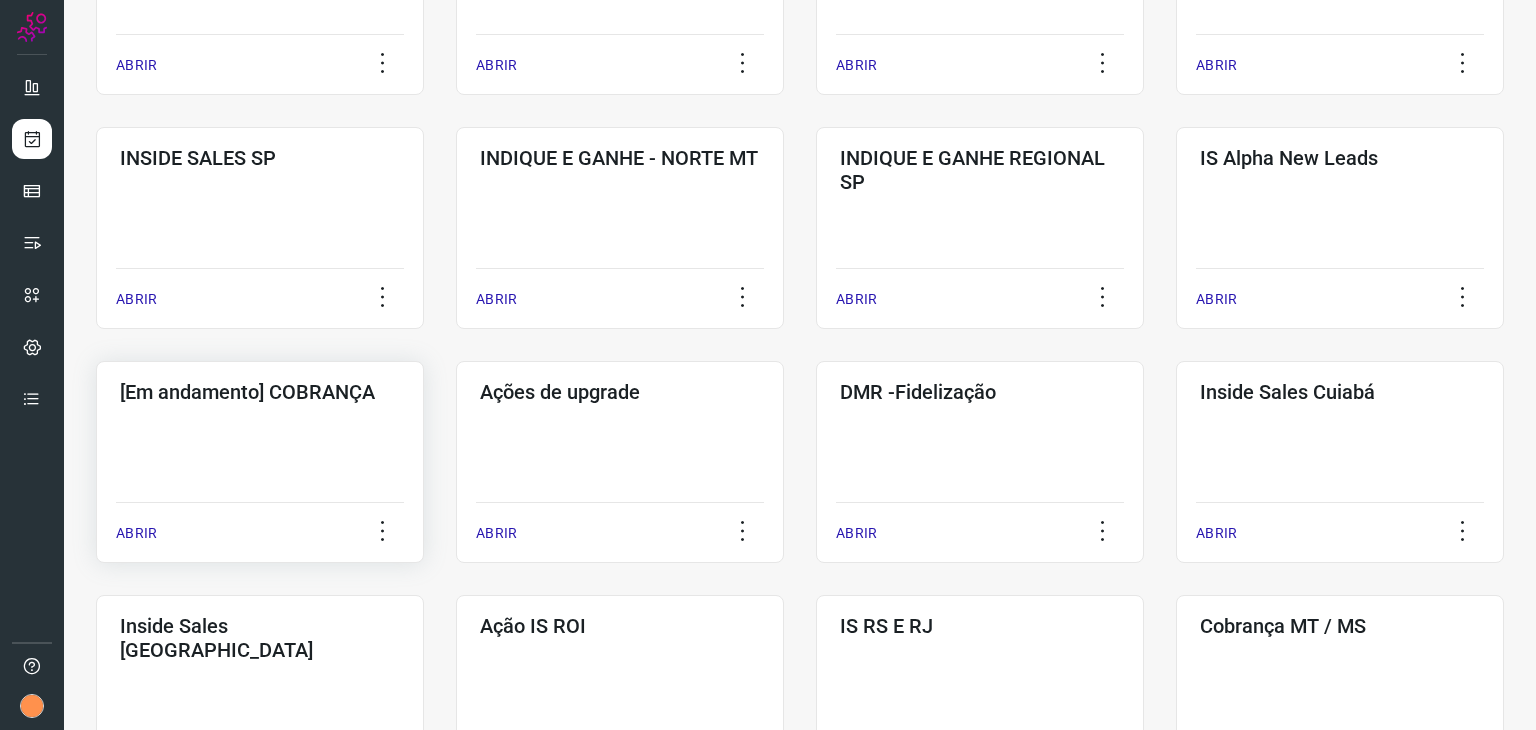 click on "[Em andamento] COBRANÇA  ABRIR" 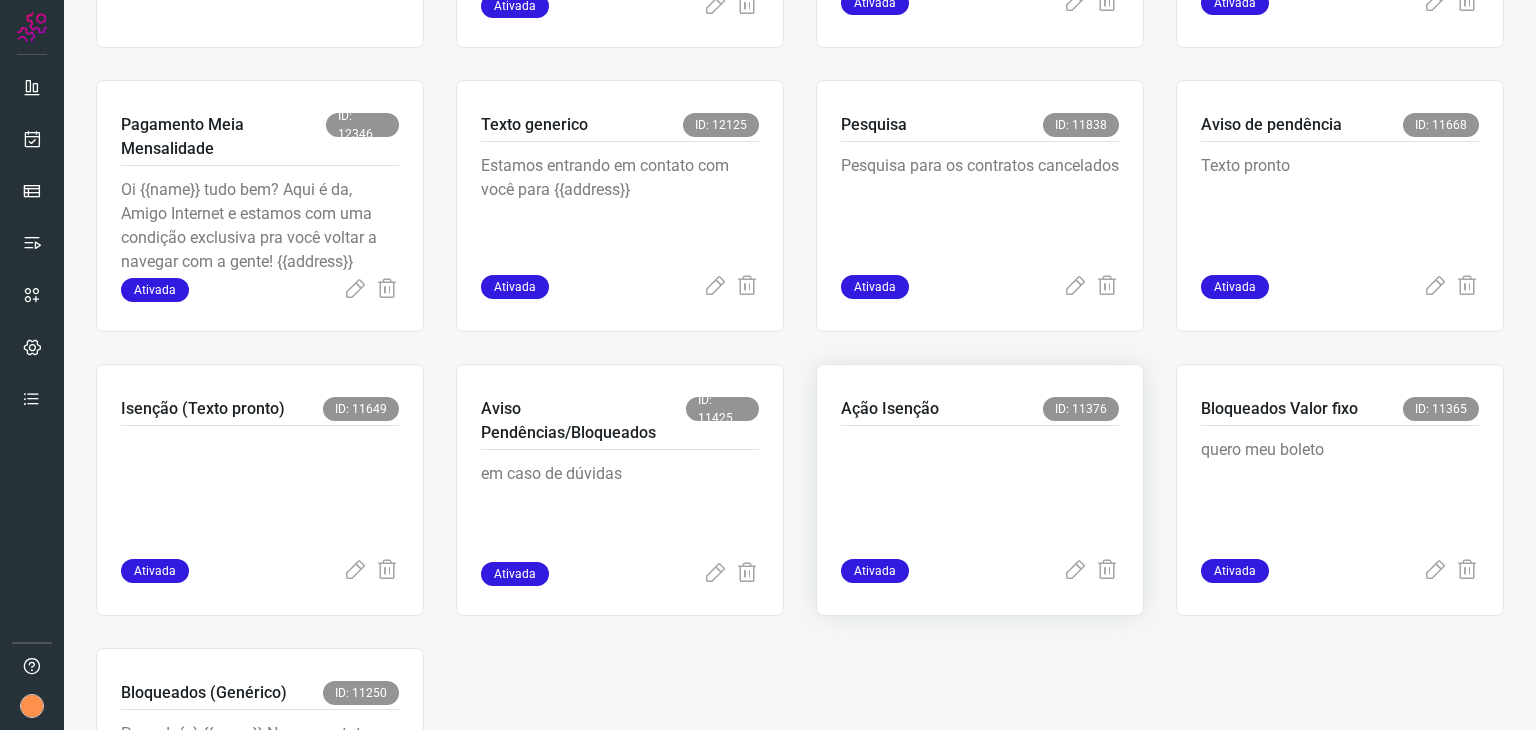 scroll, scrollTop: 583, scrollLeft: 0, axis: vertical 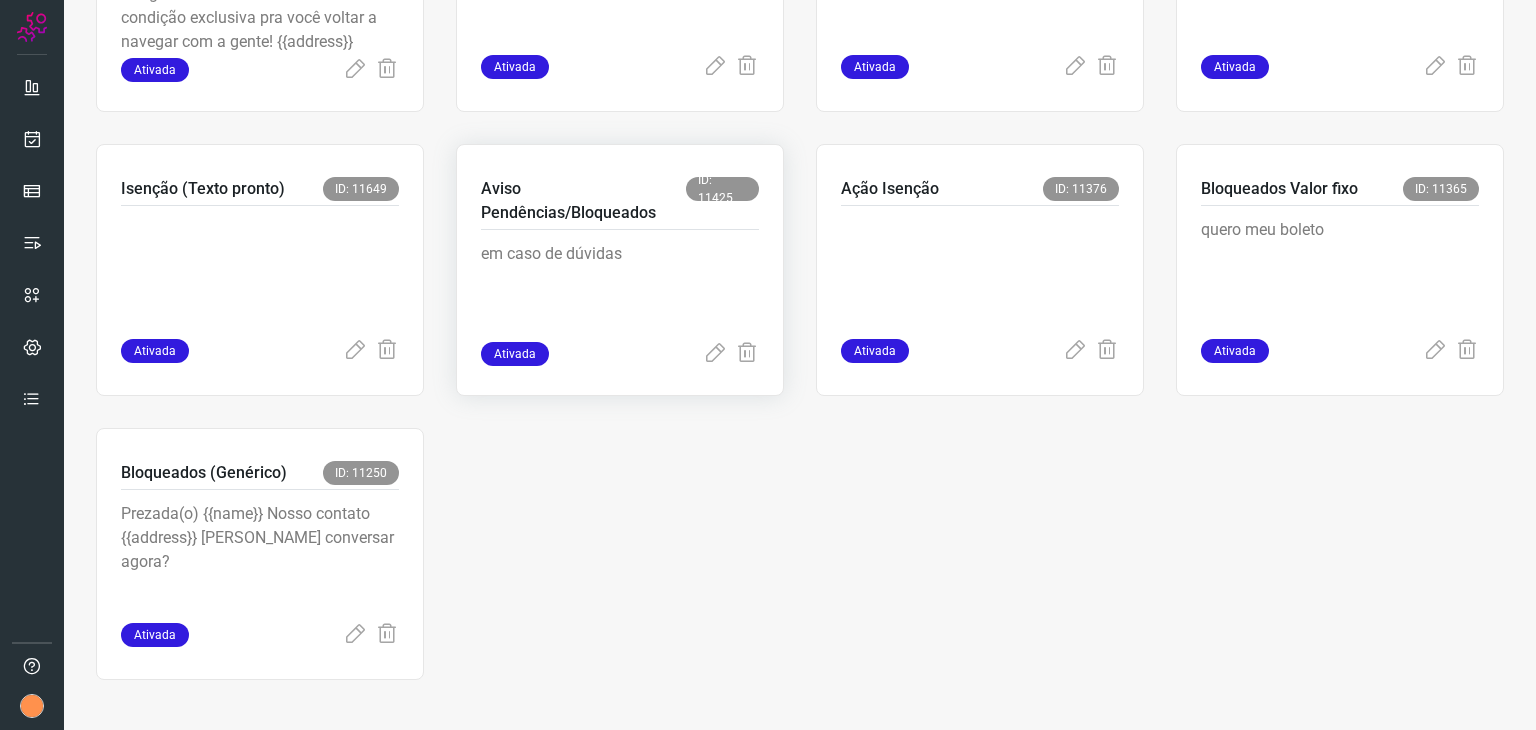 click on "Aviso Pendências/Bloqueados" at bounding box center (583, 201) 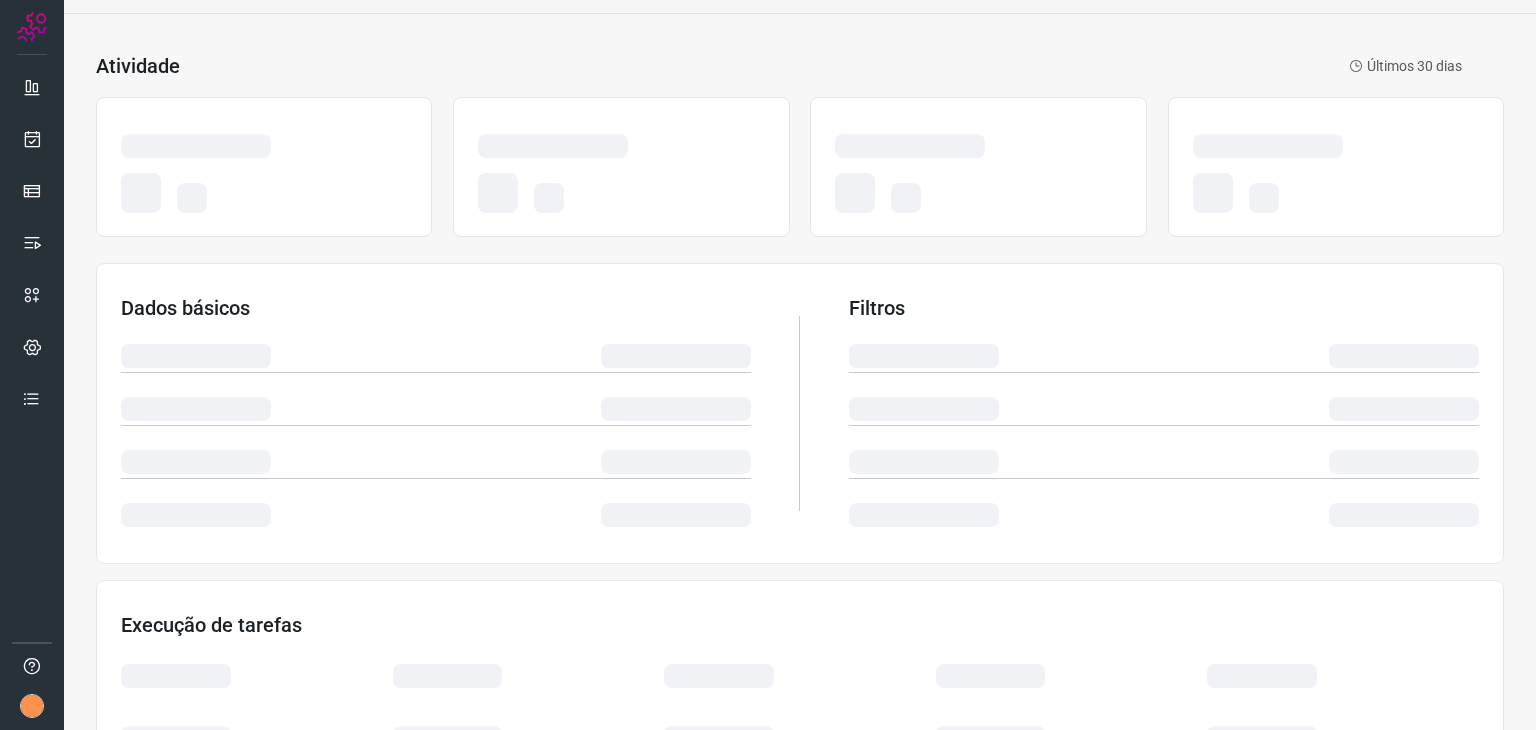scroll, scrollTop: 0, scrollLeft: 0, axis: both 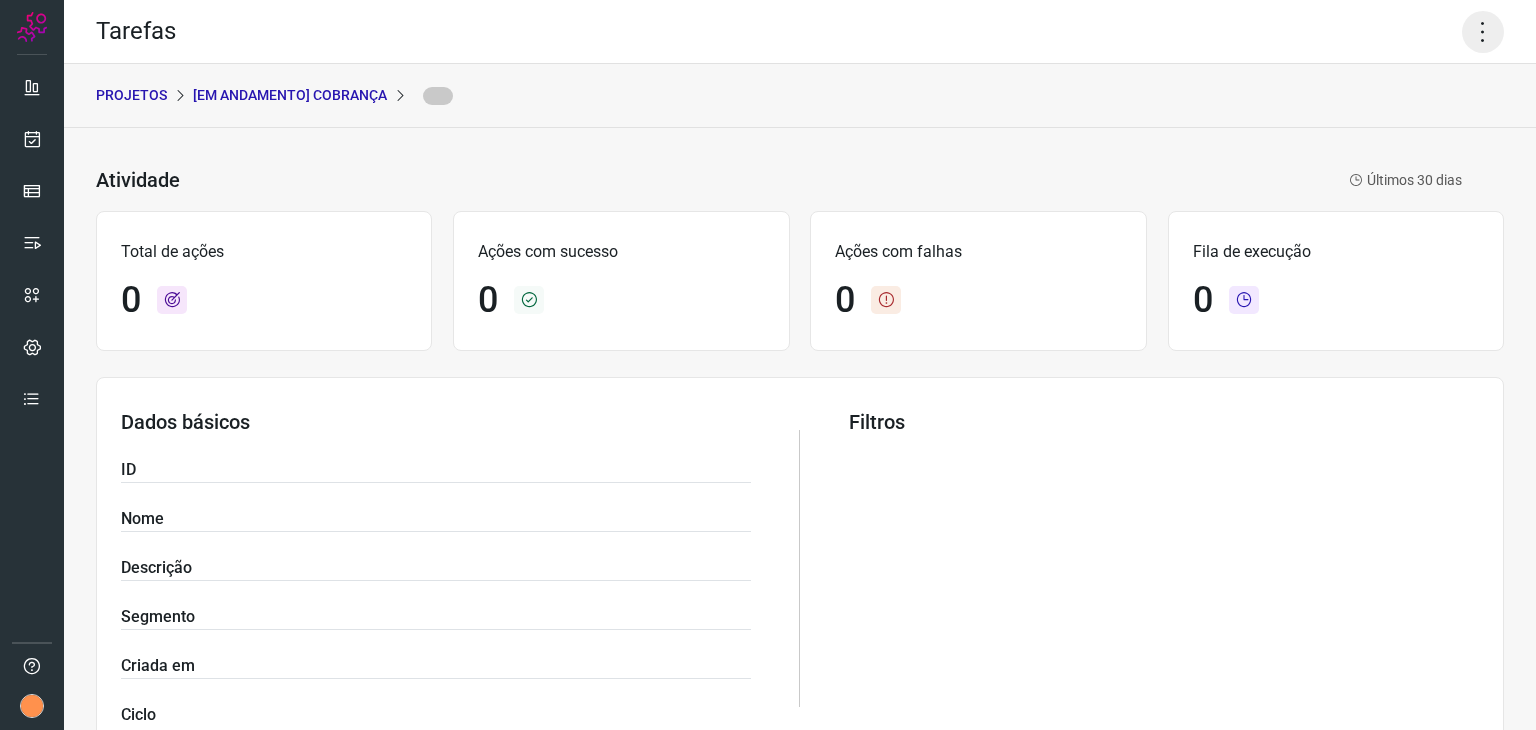click 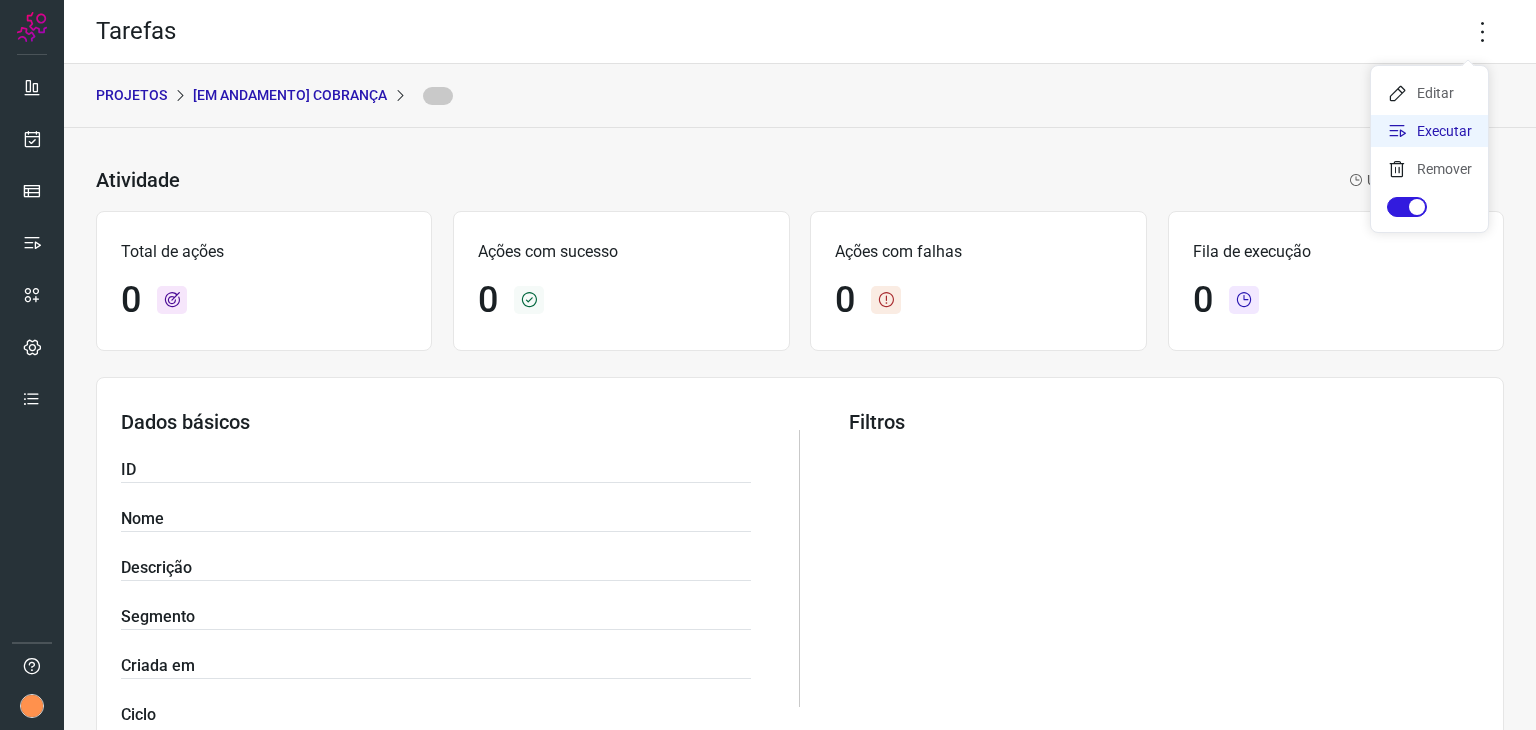 click on "Executar" 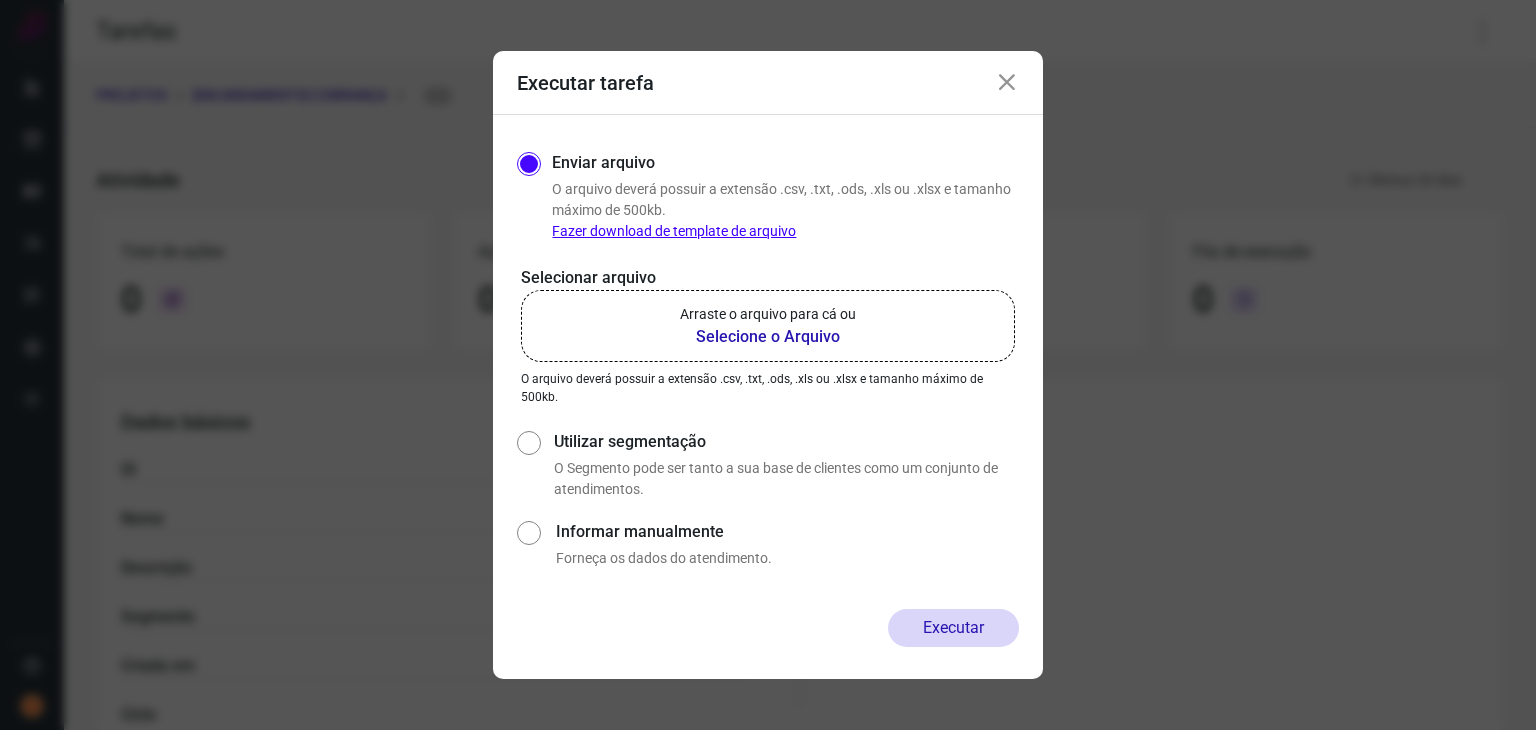 click on "Arraste o arquivo para cá ou" at bounding box center [768, 314] 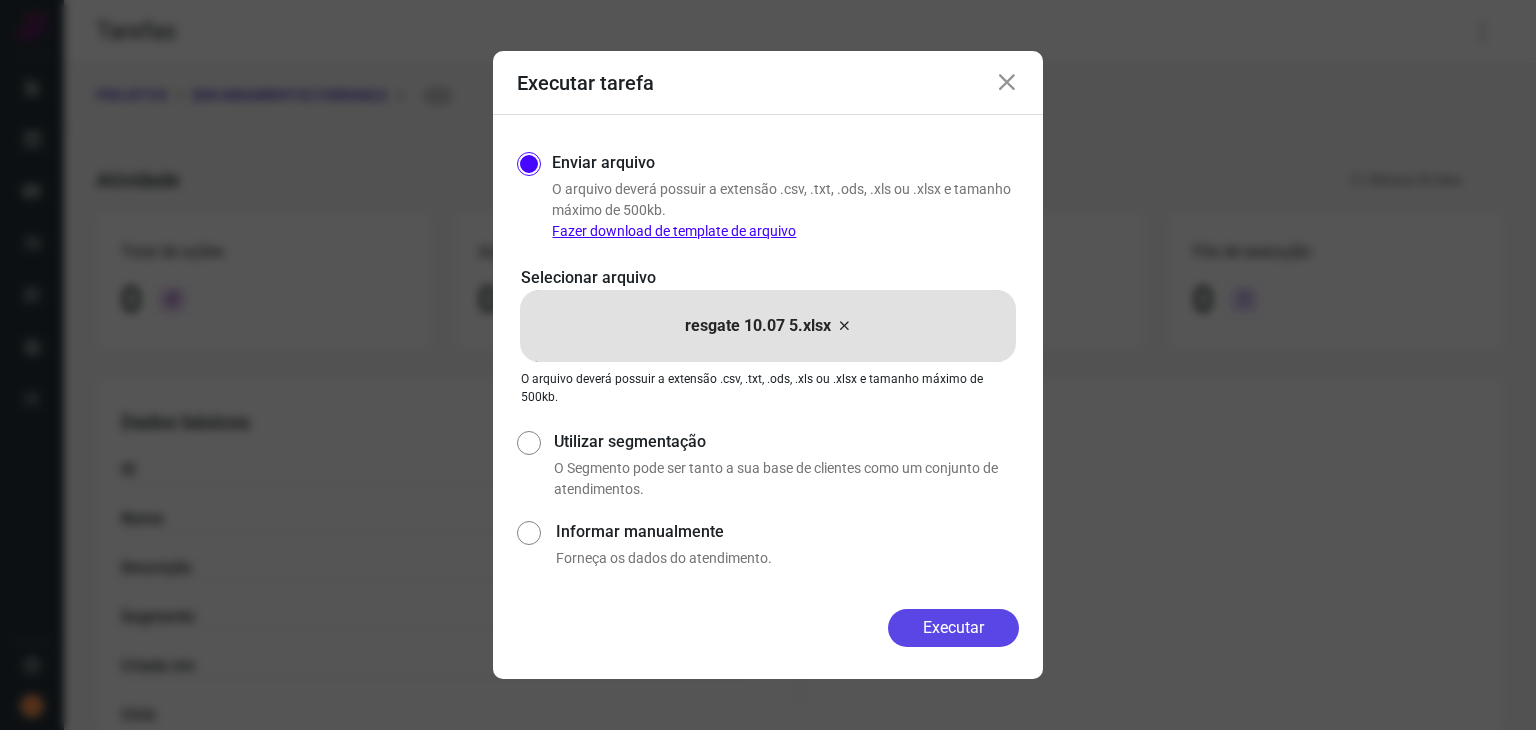 click on "Executar" at bounding box center (953, 628) 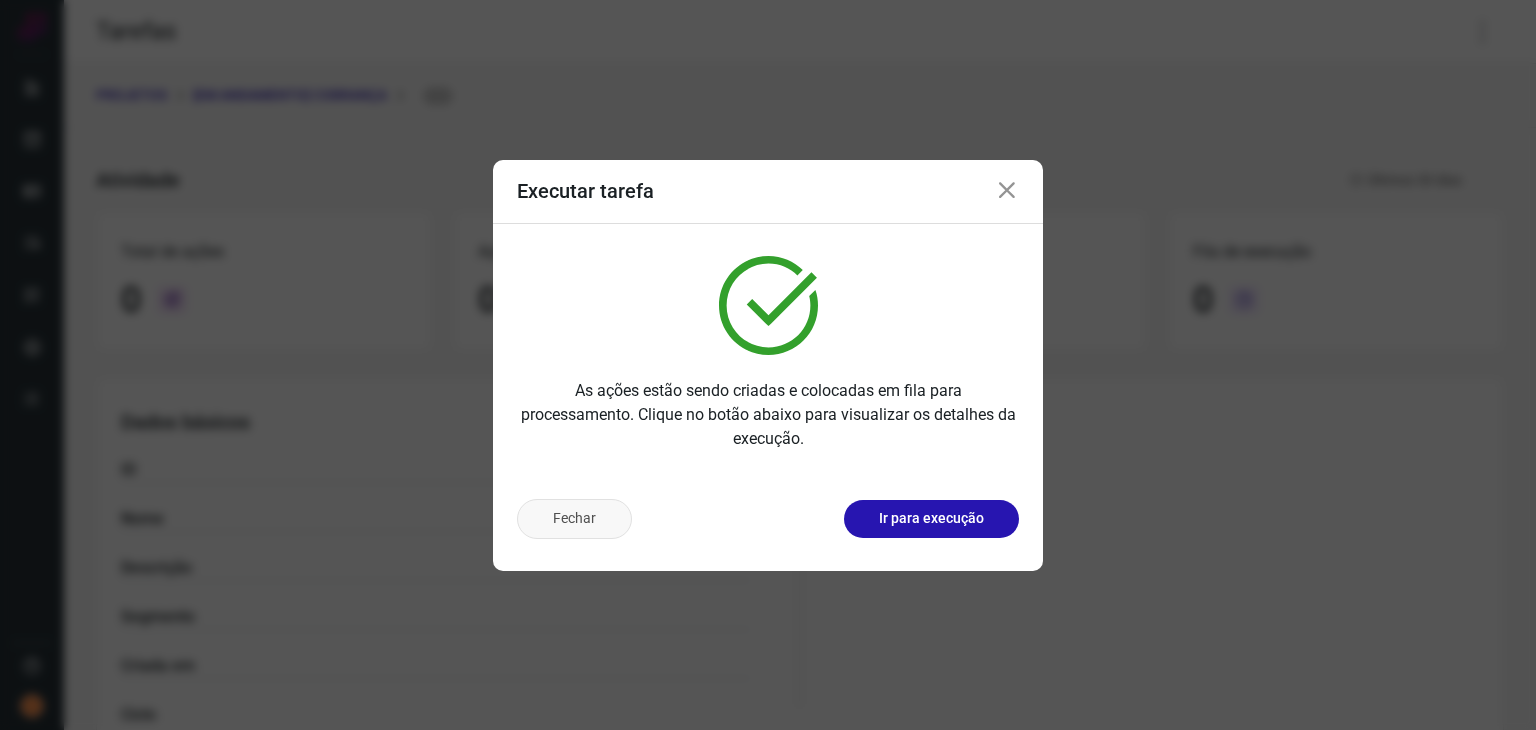 click on "Fechar" at bounding box center (574, 519) 